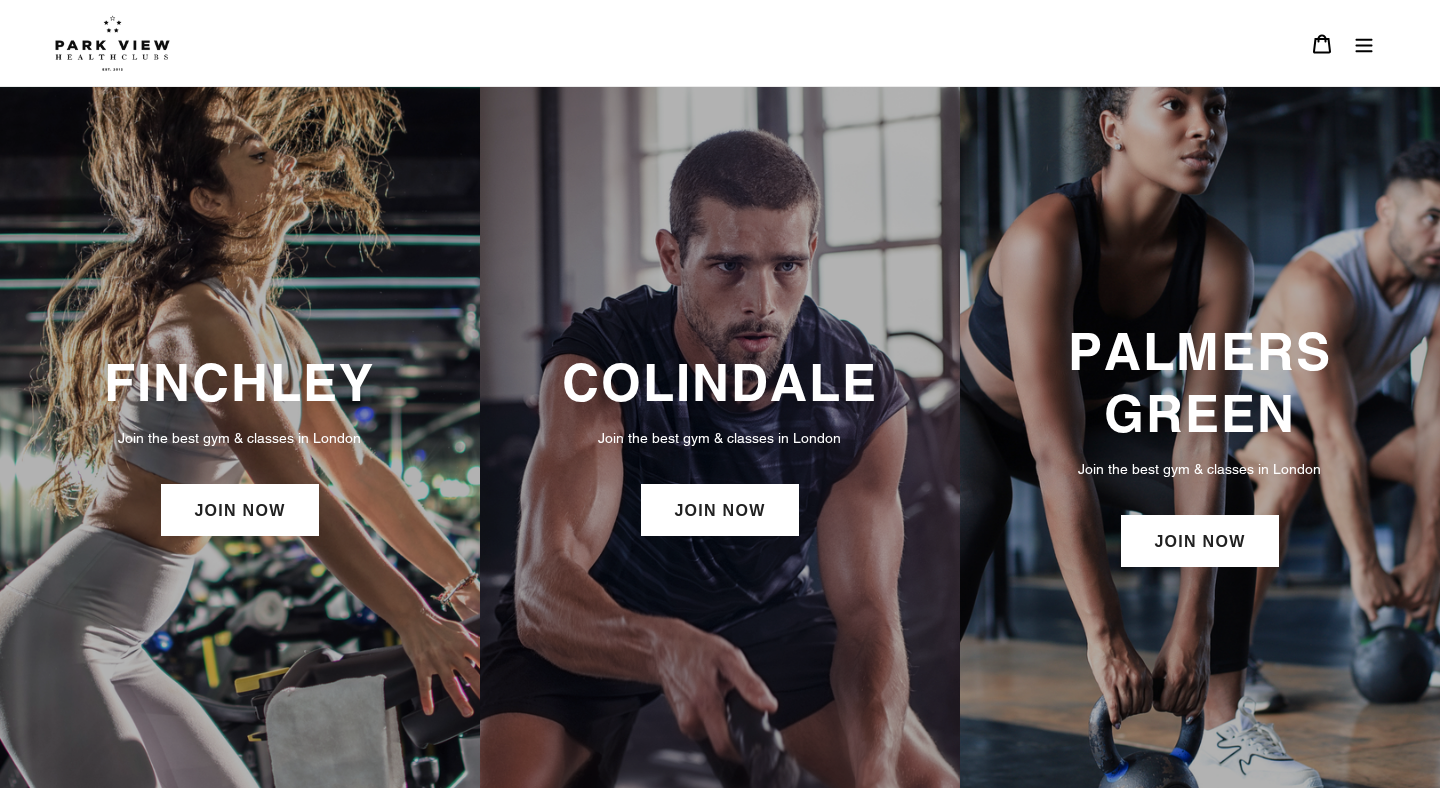 scroll, scrollTop: 0, scrollLeft: 0, axis: both 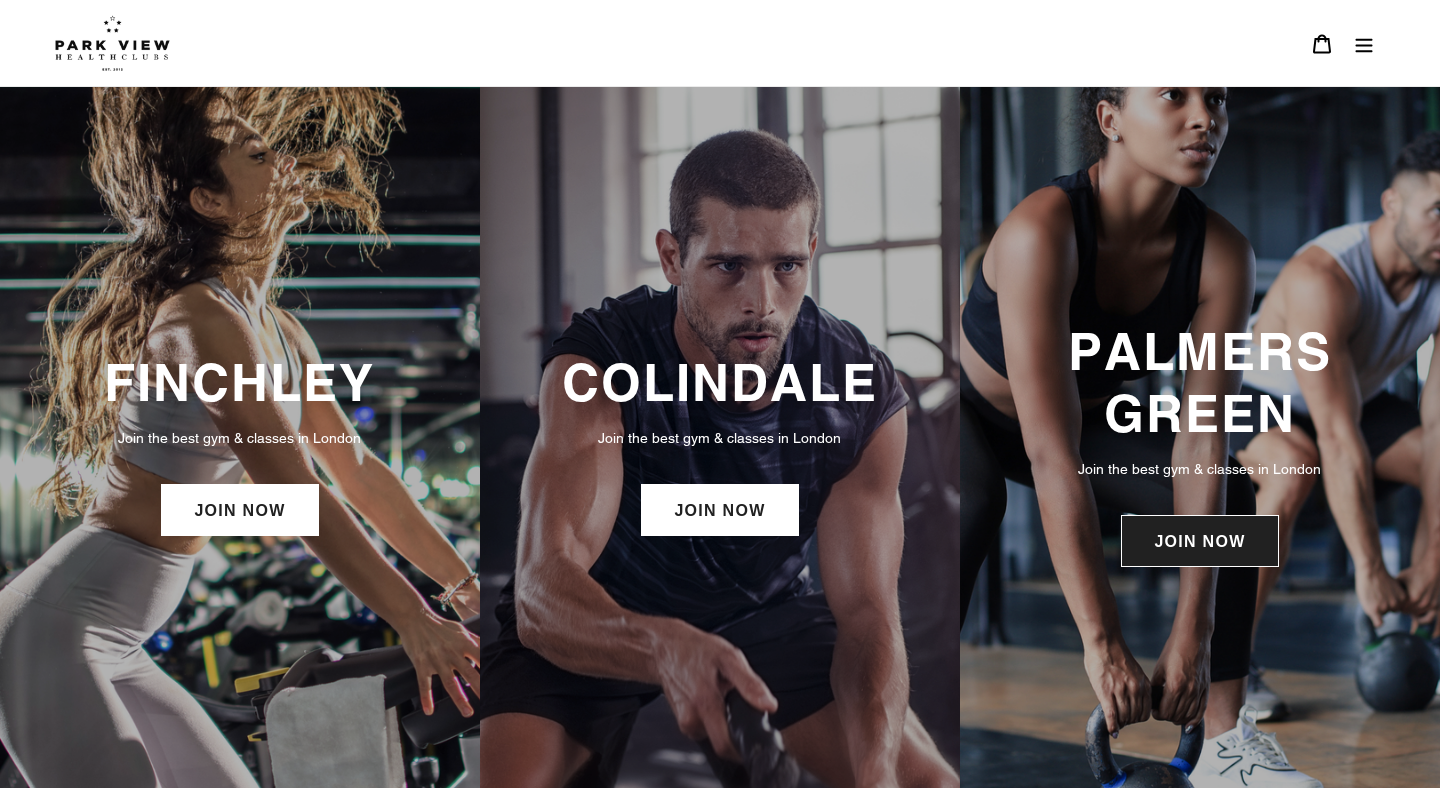 click on "JOIN NOW" at bounding box center (1199, 541) 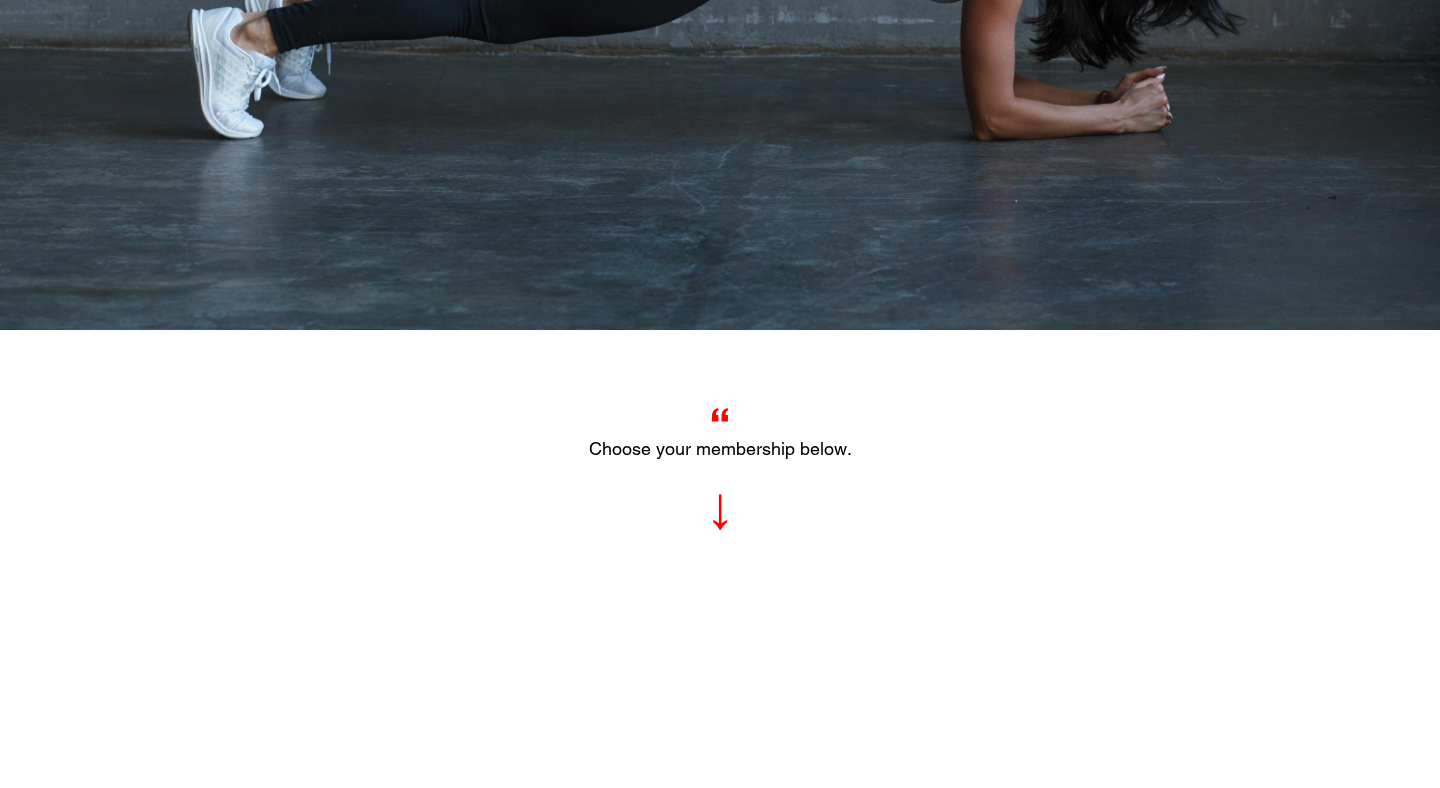 scroll, scrollTop: 0, scrollLeft: 0, axis: both 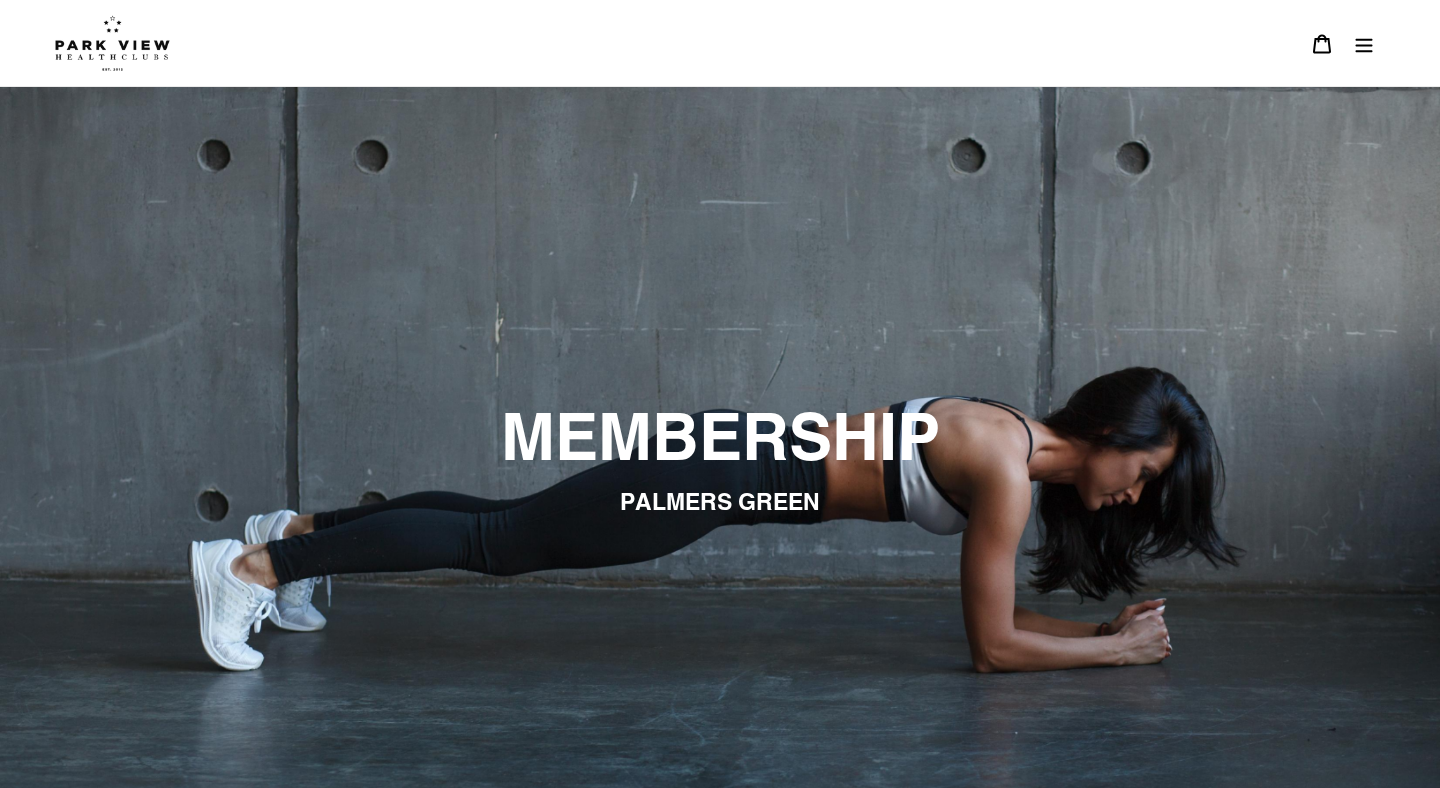 click at bounding box center [1364, 43] 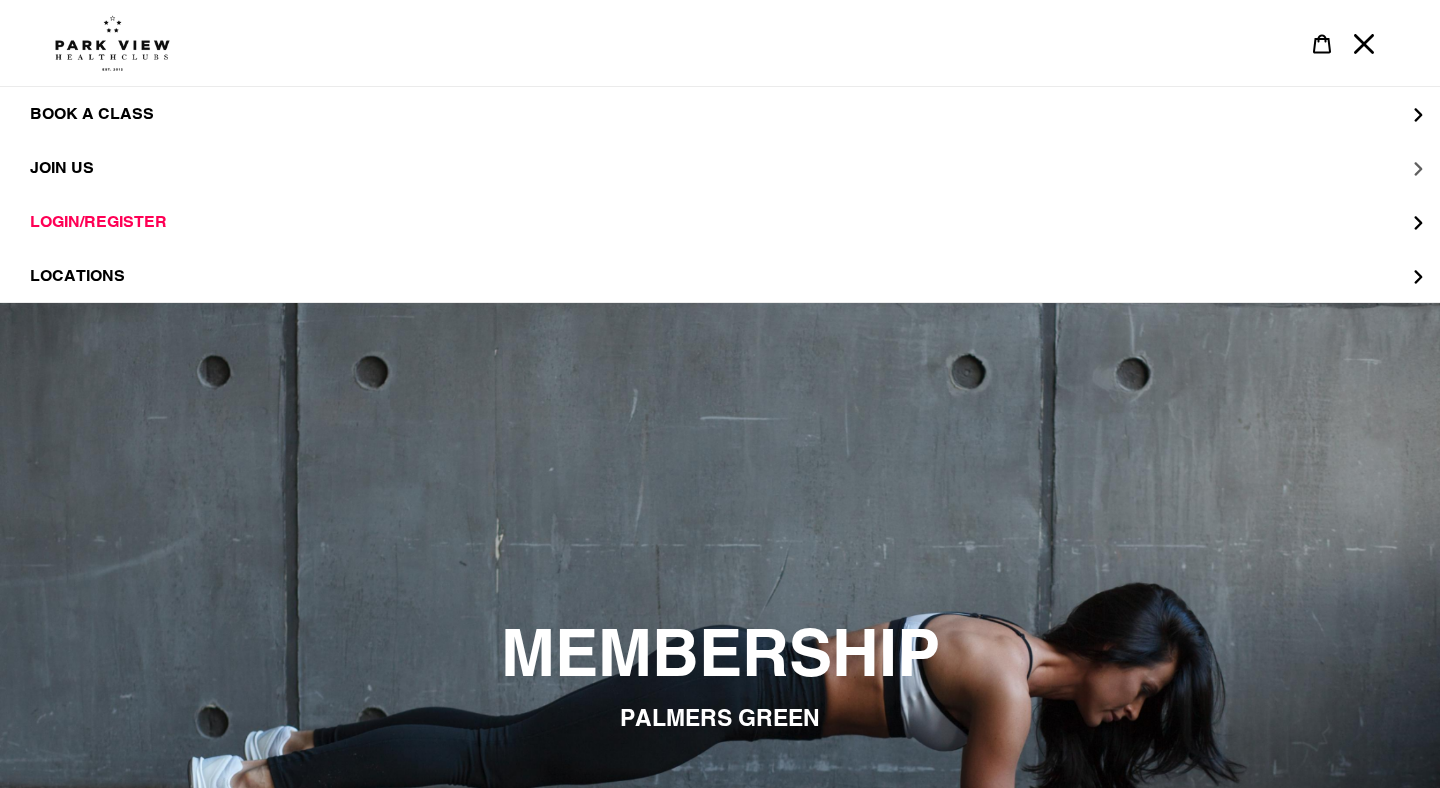 click on "JOIN US" at bounding box center [62, 167] 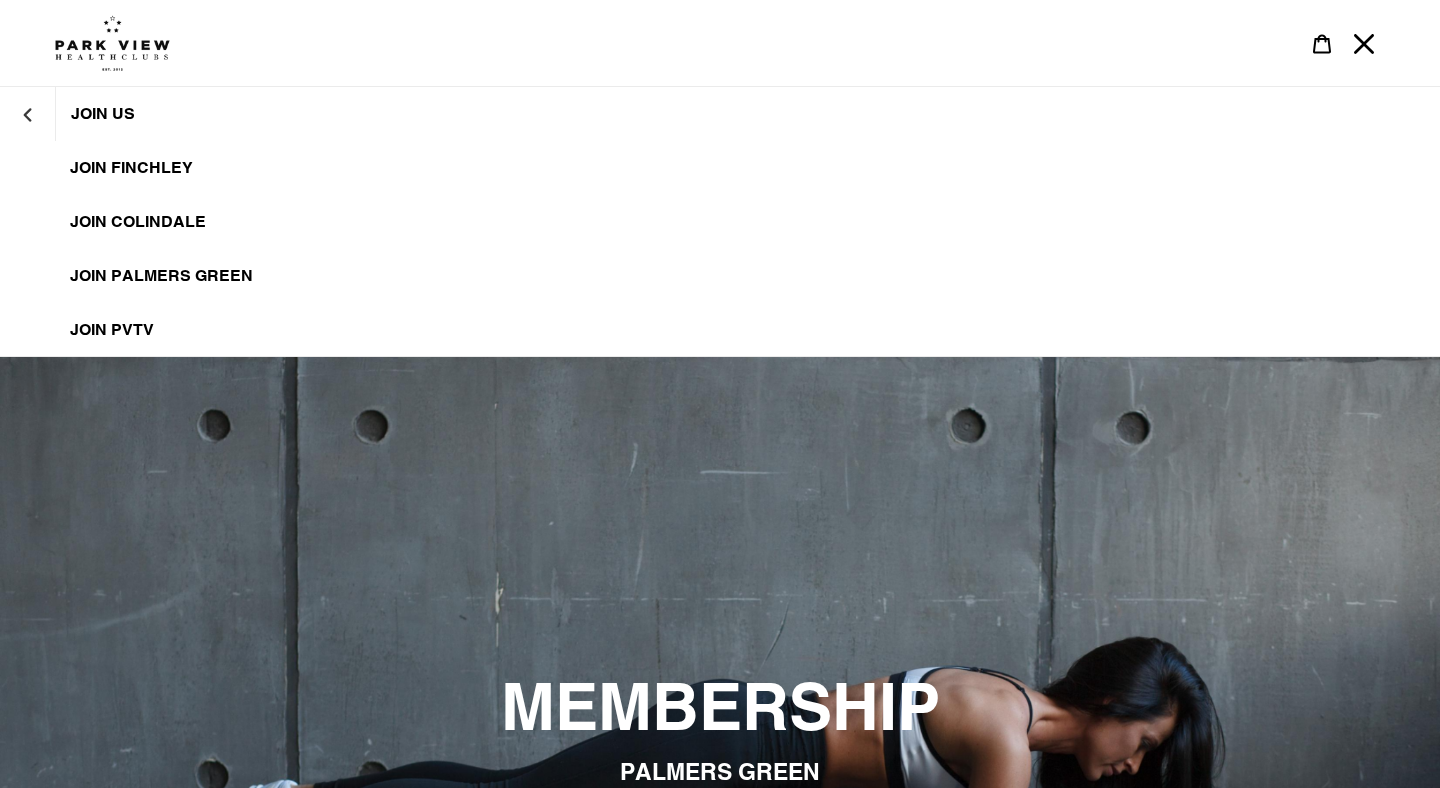 click on "Join Palmers Green" at bounding box center [161, 276] 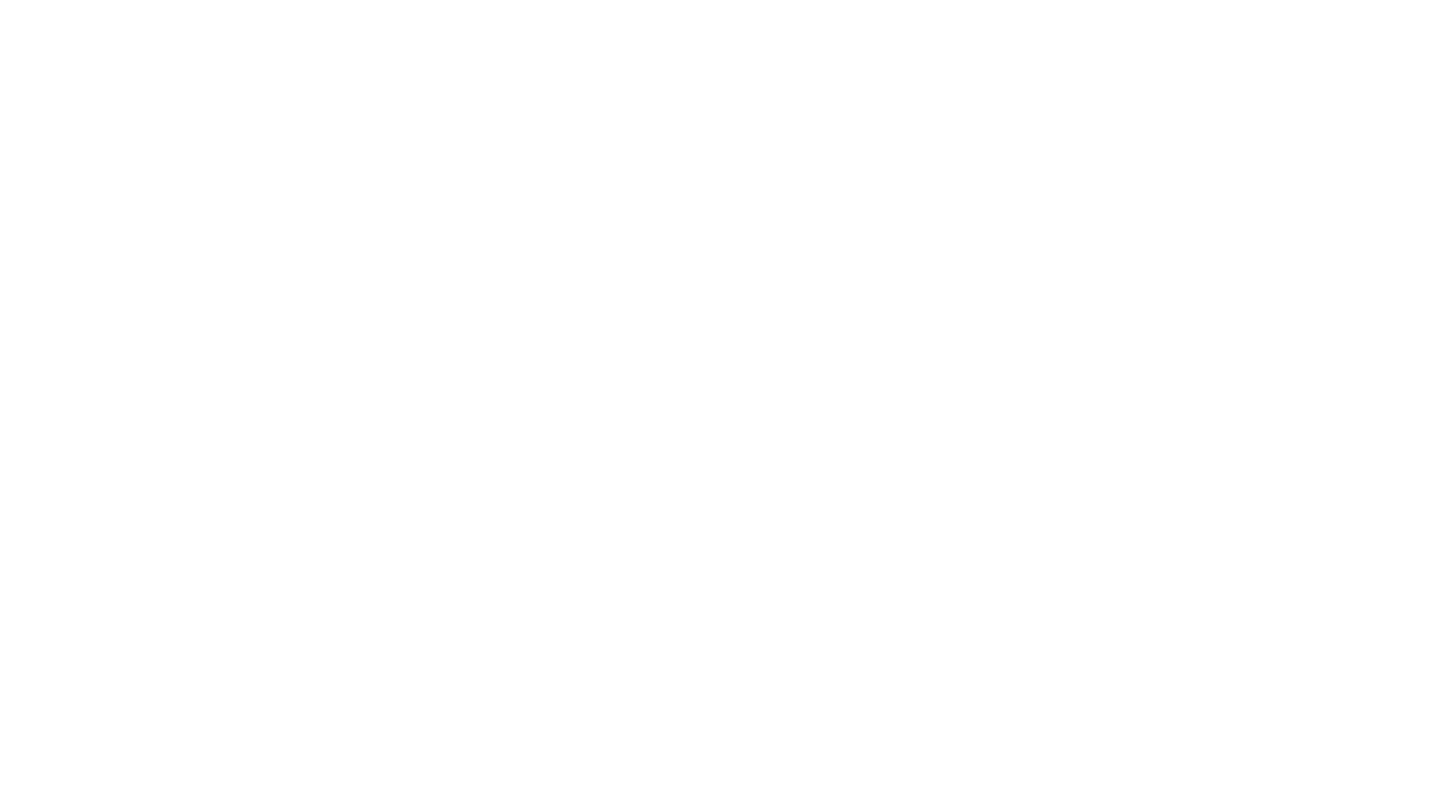 scroll, scrollTop: 1778, scrollLeft: 0, axis: vertical 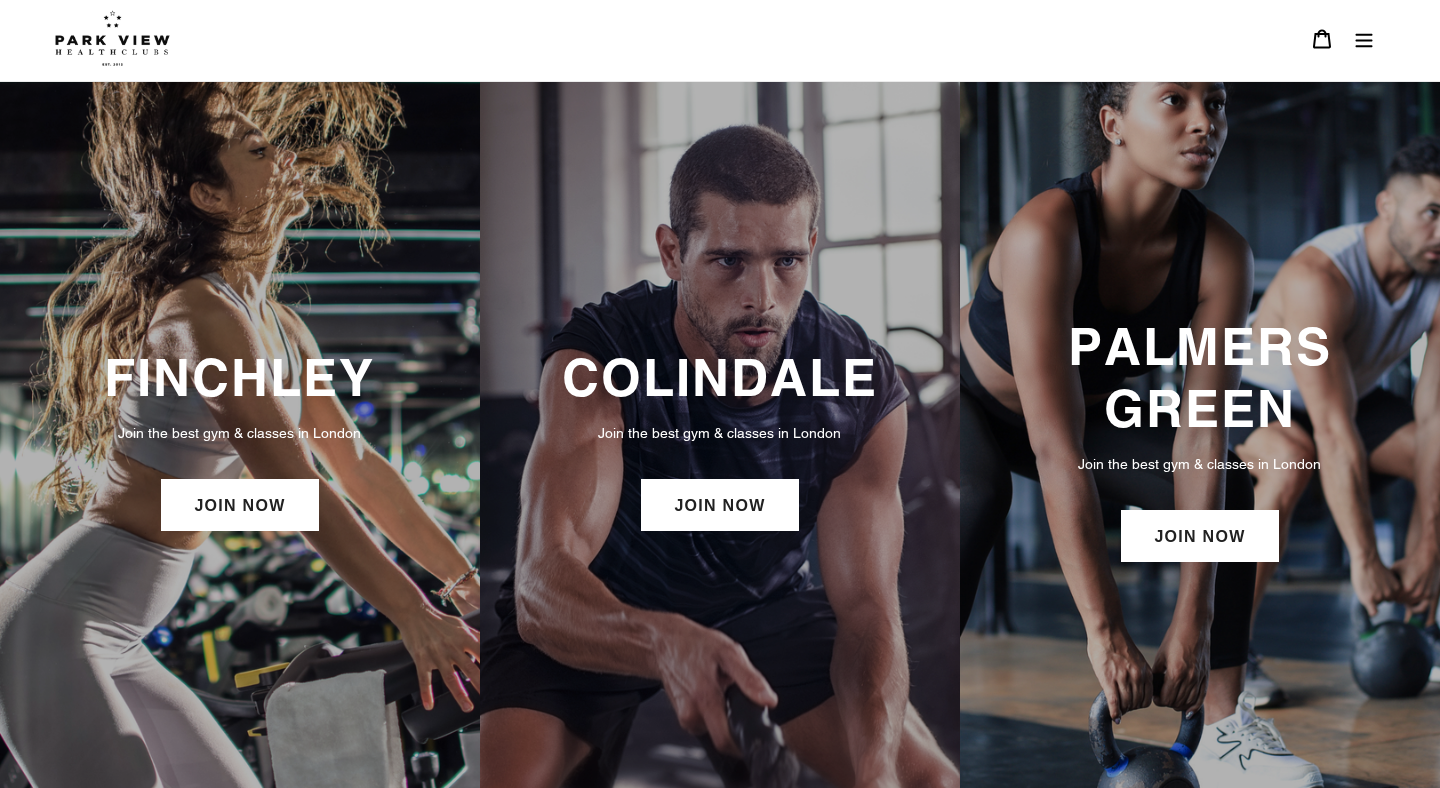 click 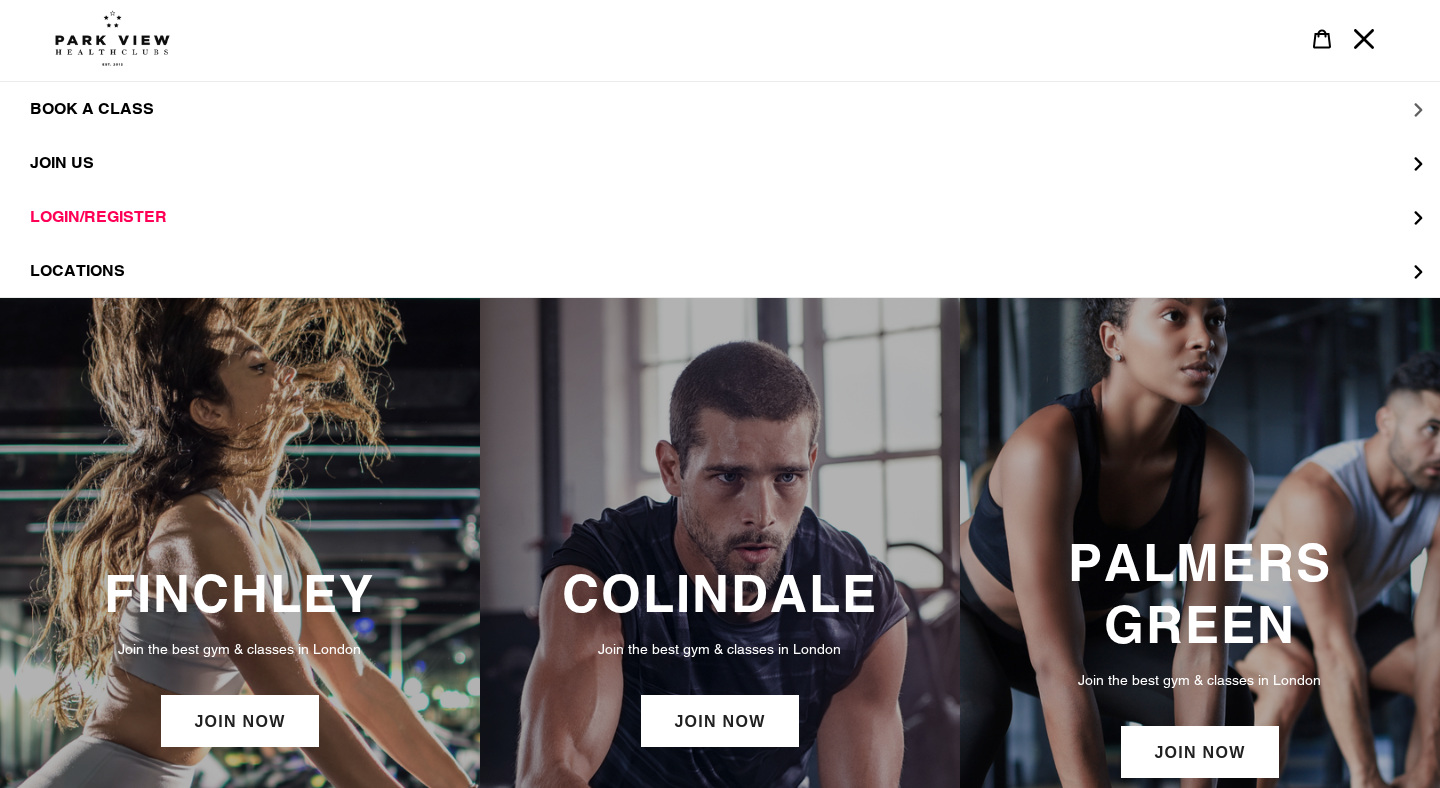 click on "BOOK A CLASS" at bounding box center (92, 109) 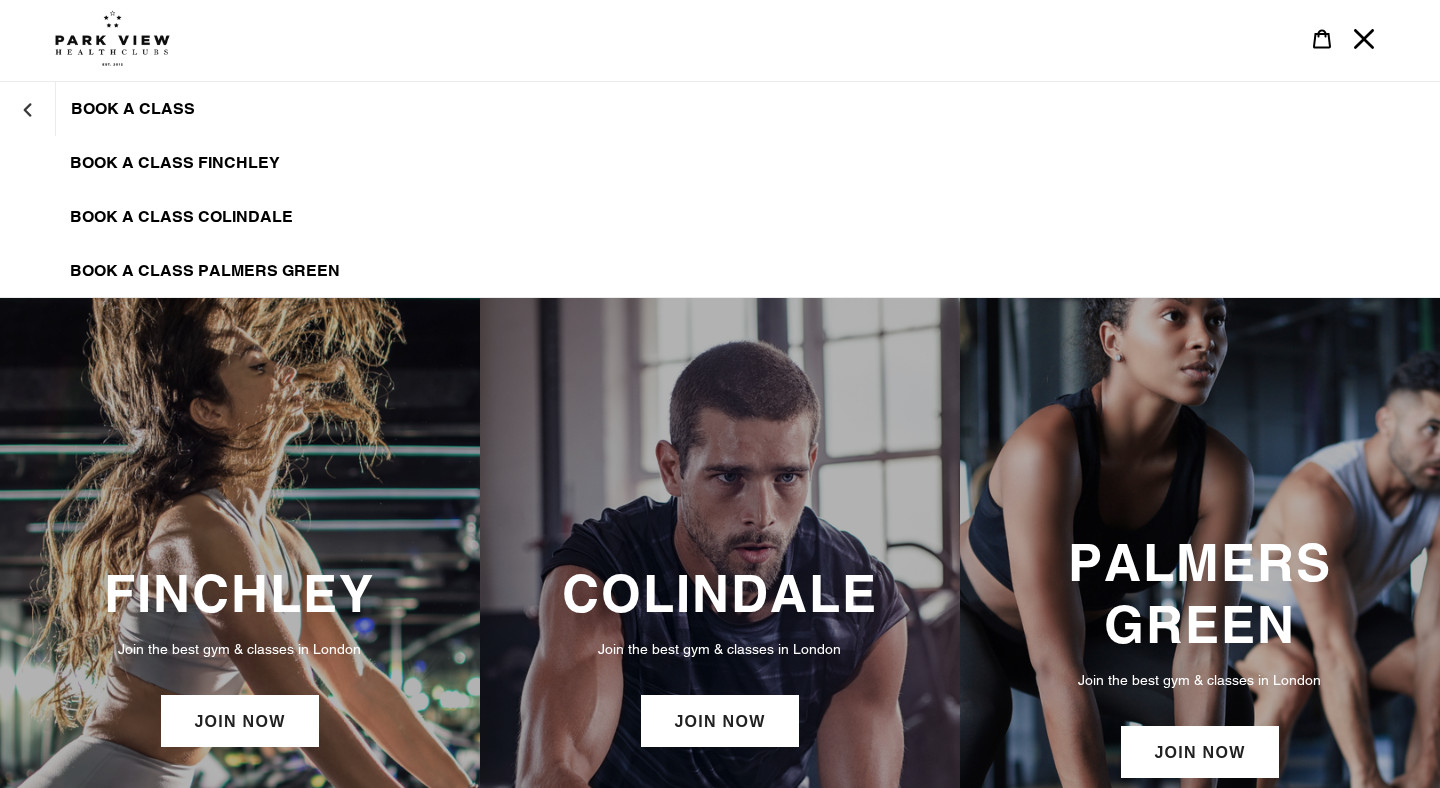 click on "BOOK A CLASS PALMERS GREEN" at bounding box center [205, 271] 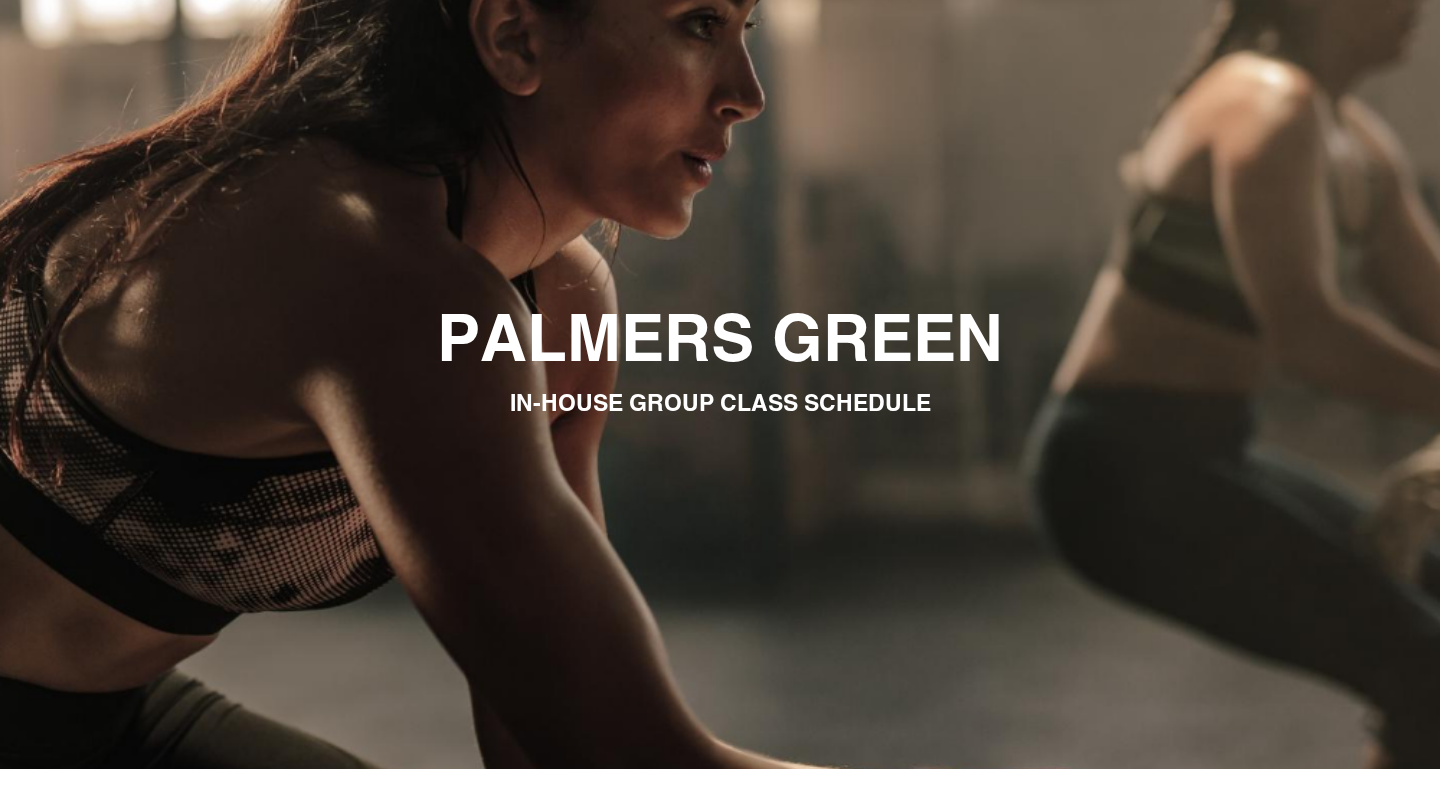 scroll, scrollTop: 0, scrollLeft: 0, axis: both 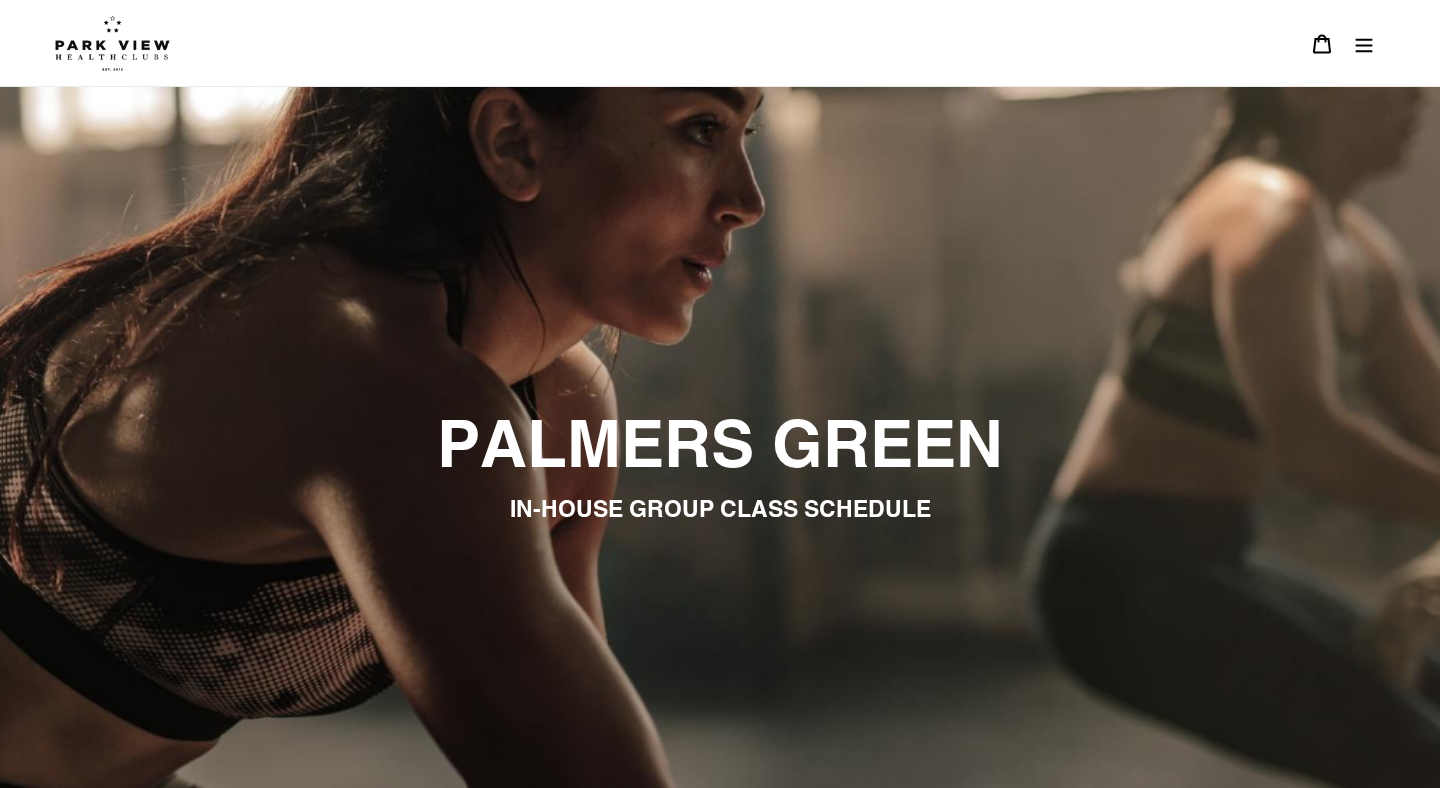 click 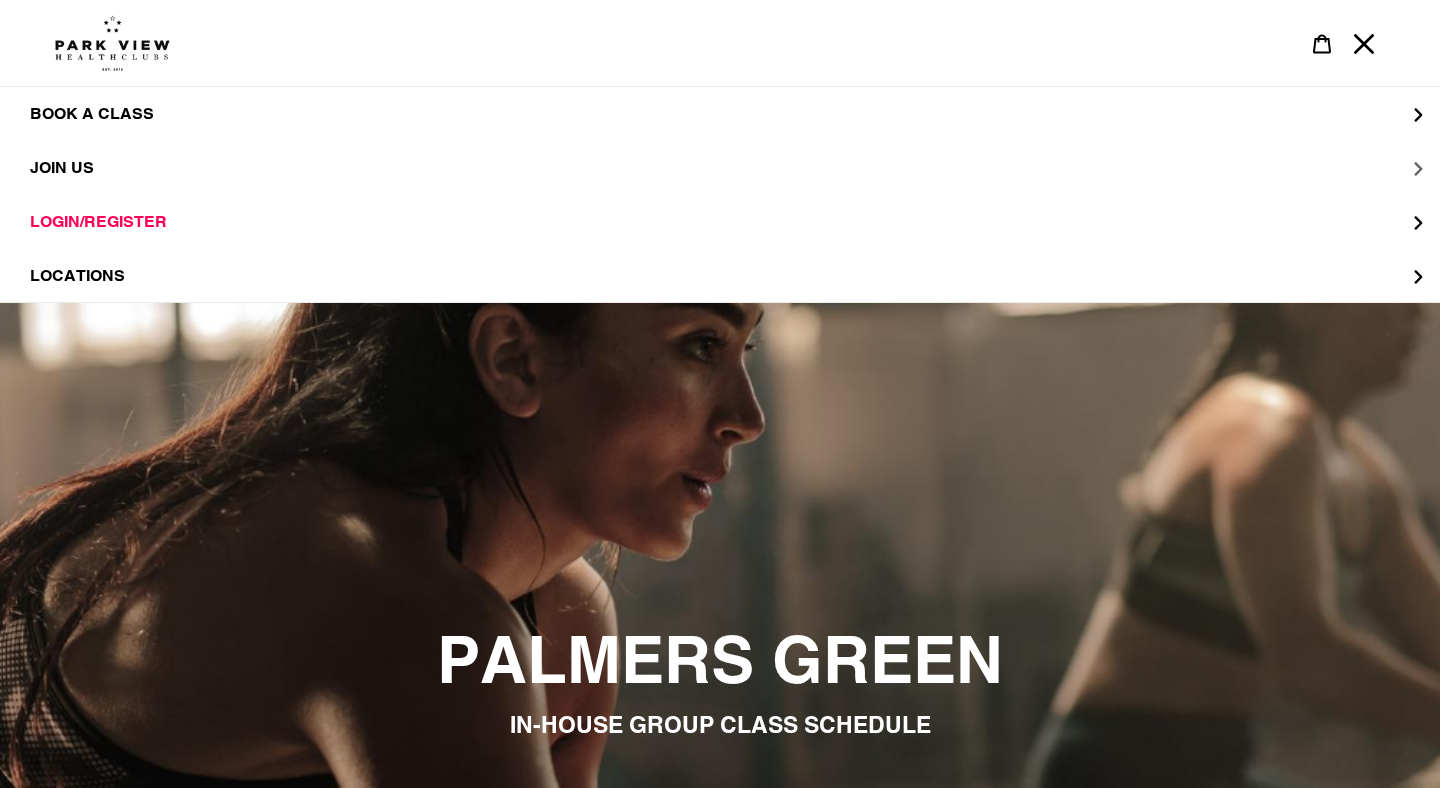 click on "JOIN US" at bounding box center (62, 168) 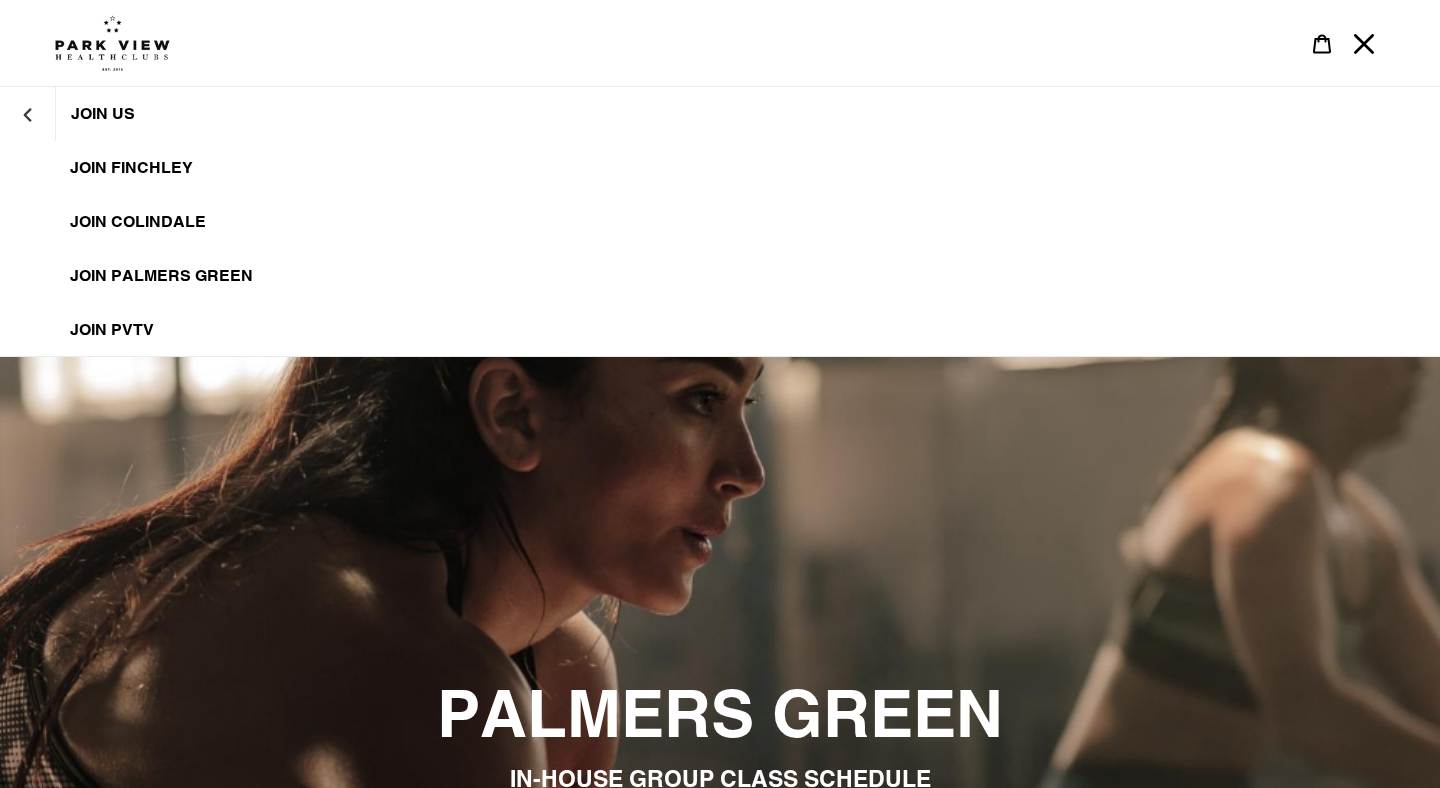 click on "Join Palmers Green" at bounding box center (161, 276) 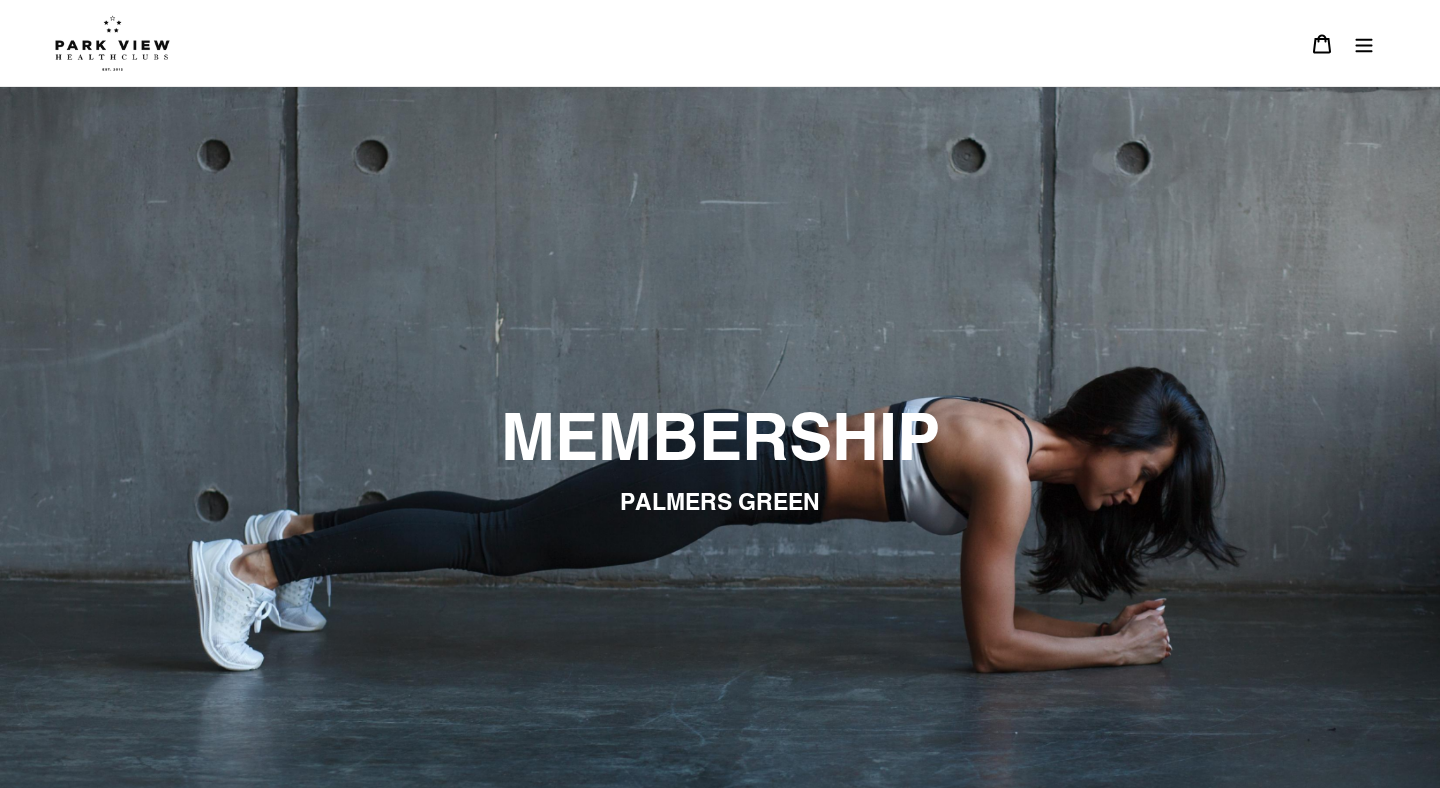 scroll, scrollTop: 0, scrollLeft: 0, axis: both 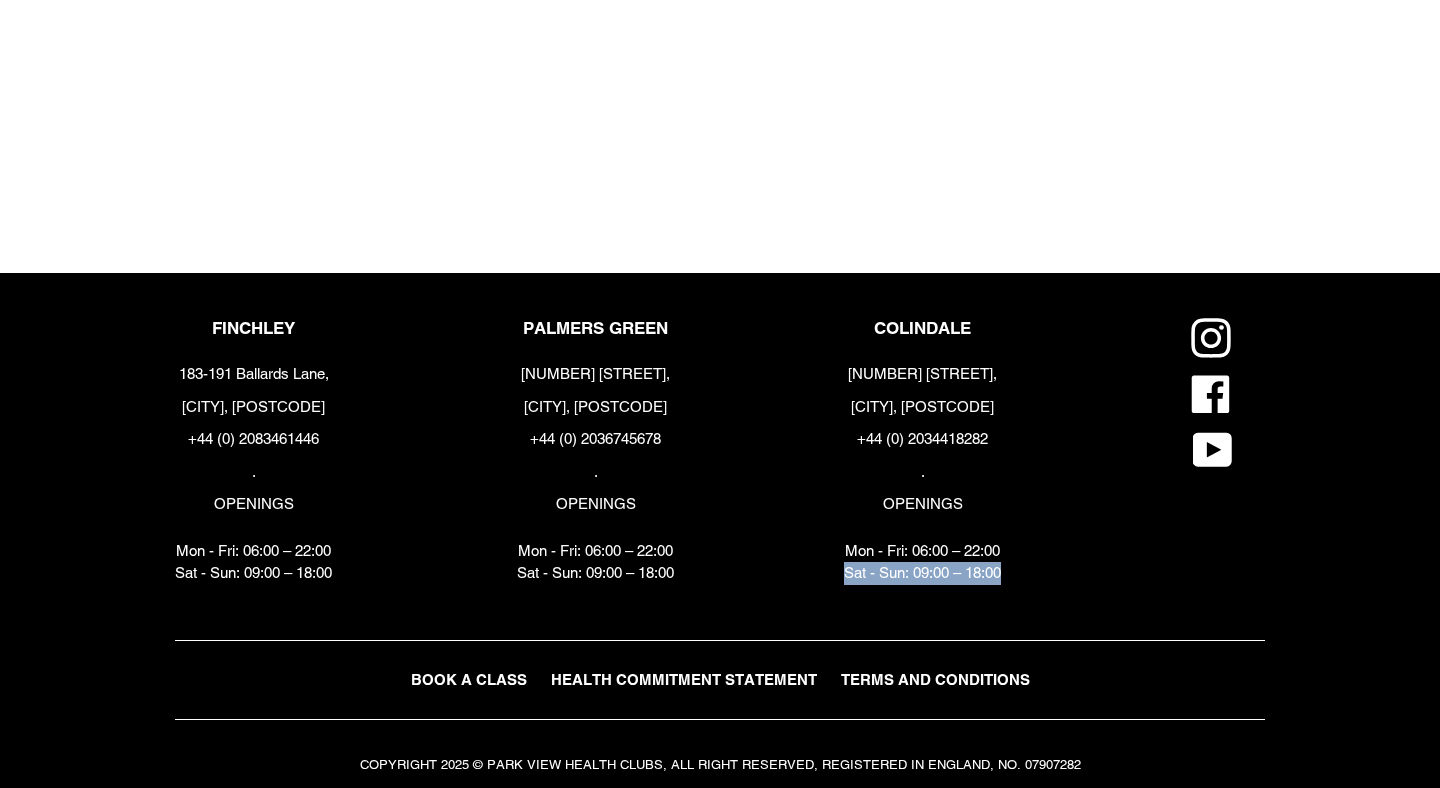 drag, startPoint x: 1009, startPoint y: 573, endPoint x: 842, endPoint y: 572, distance: 167.00299 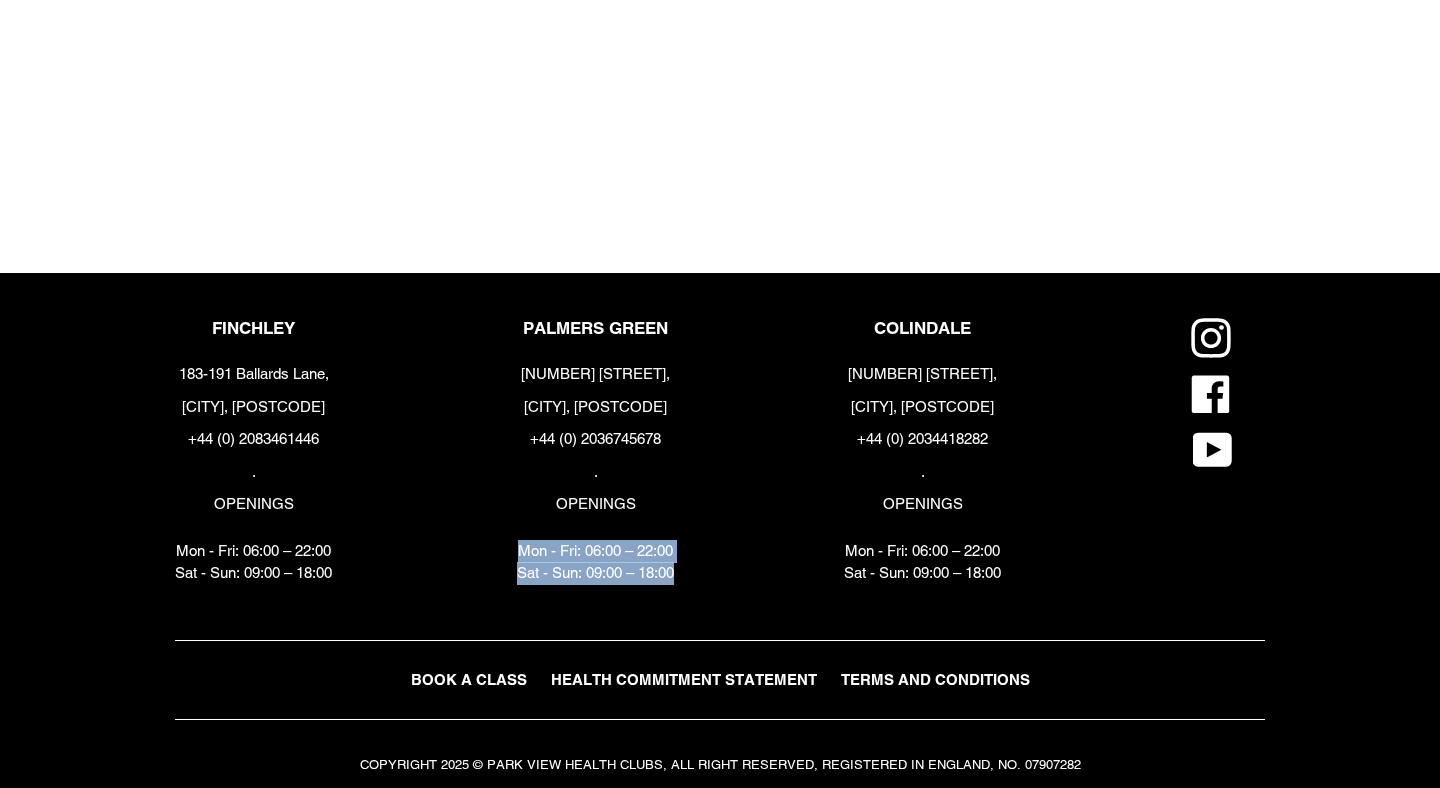 drag, startPoint x: 686, startPoint y: 572, endPoint x: 517, endPoint y: 544, distance: 171.30382 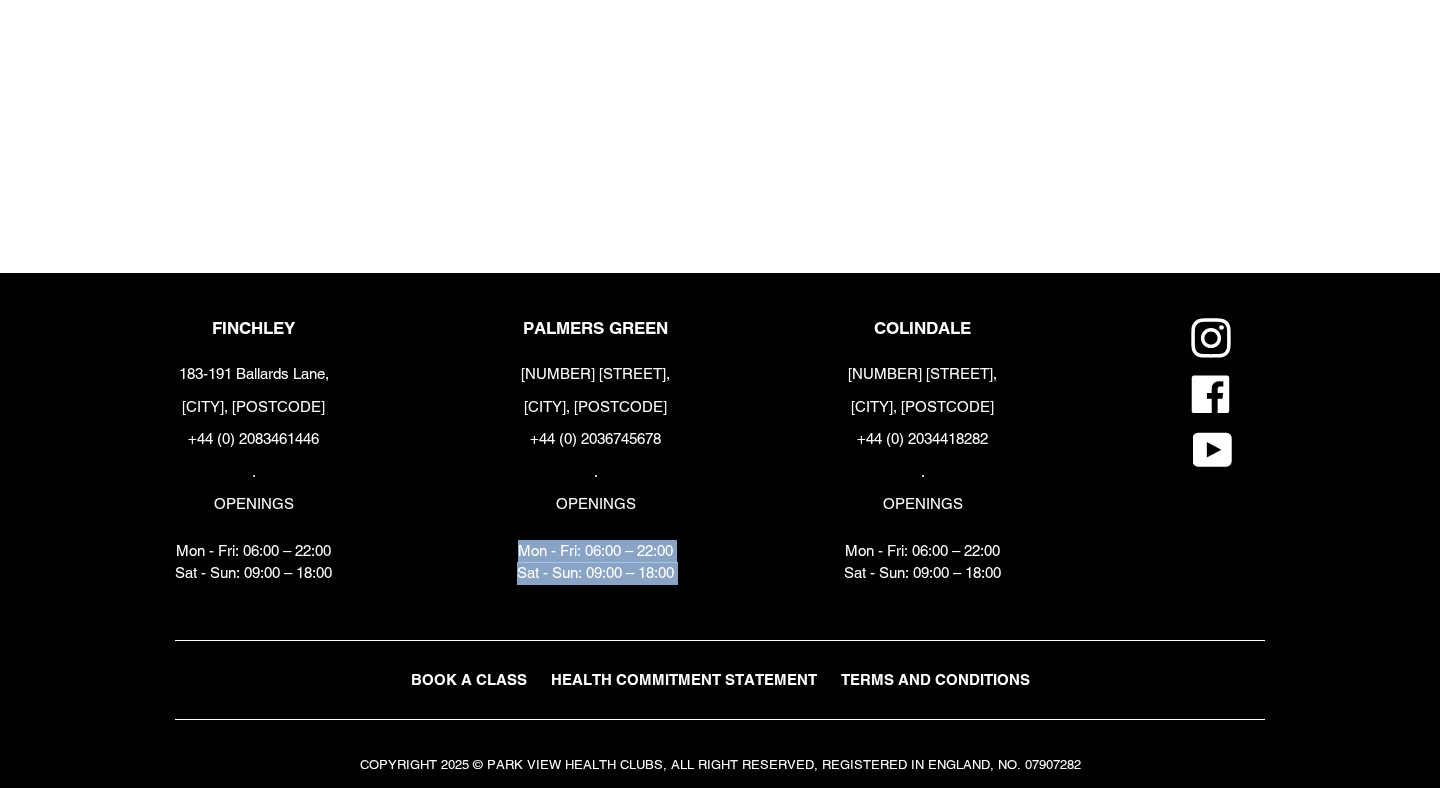 drag, startPoint x: 517, startPoint y: 544, endPoint x: 686, endPoint y: 577, distance: 172.19176 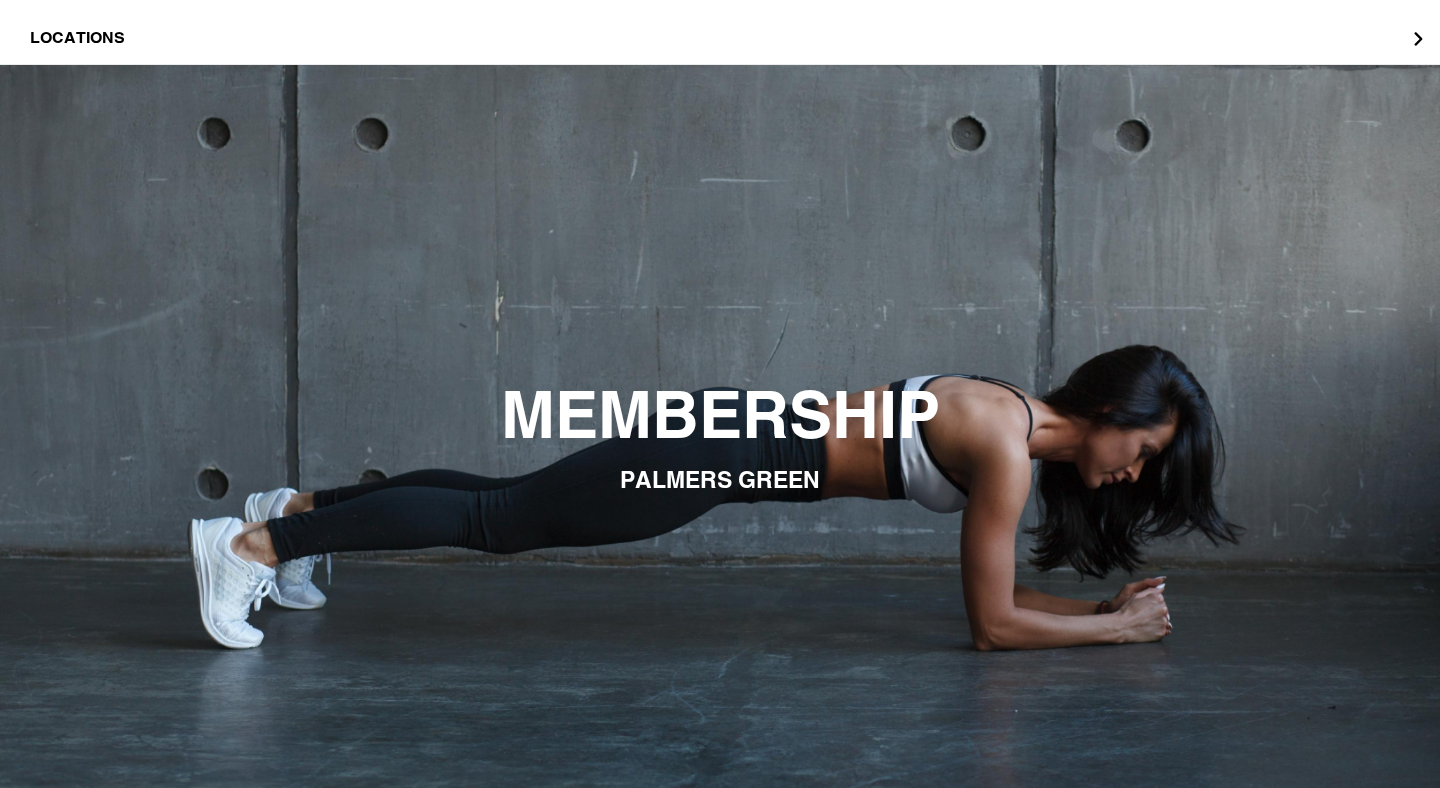 scroll, scrollTop: 0, scrollLeft: 0, axis: both 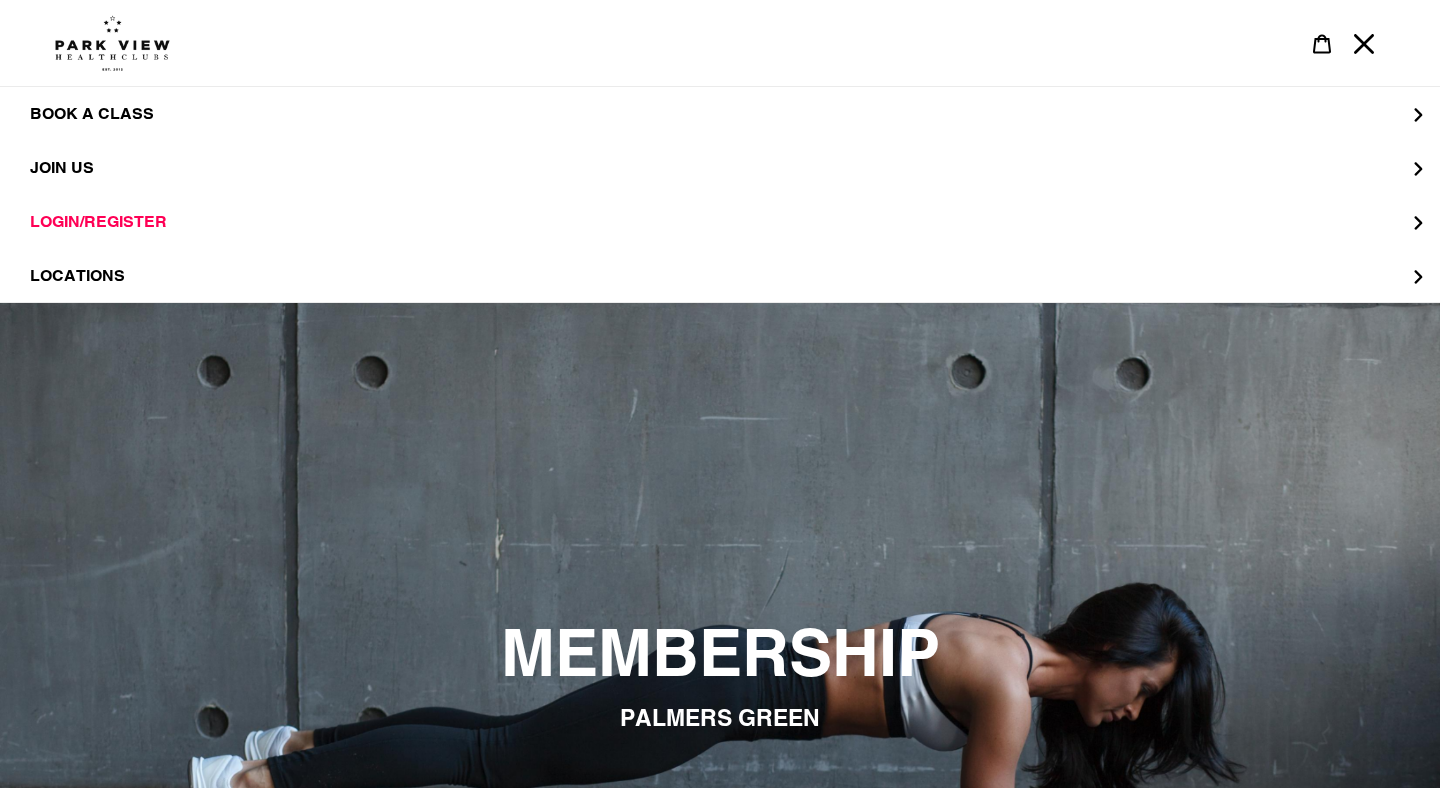 click 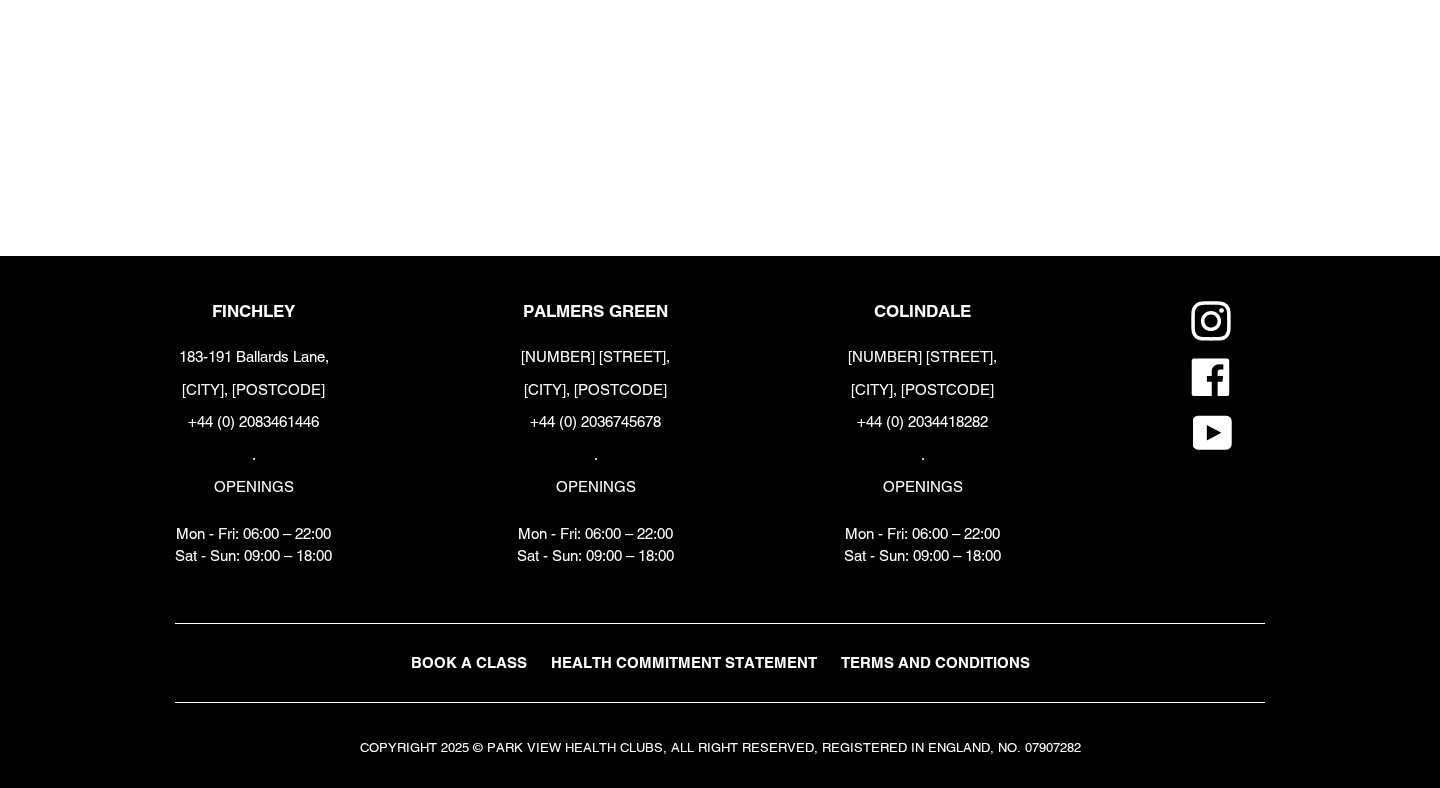 scroll, scrollTop: 2594, scrollLeft: 0, axis: vertical 